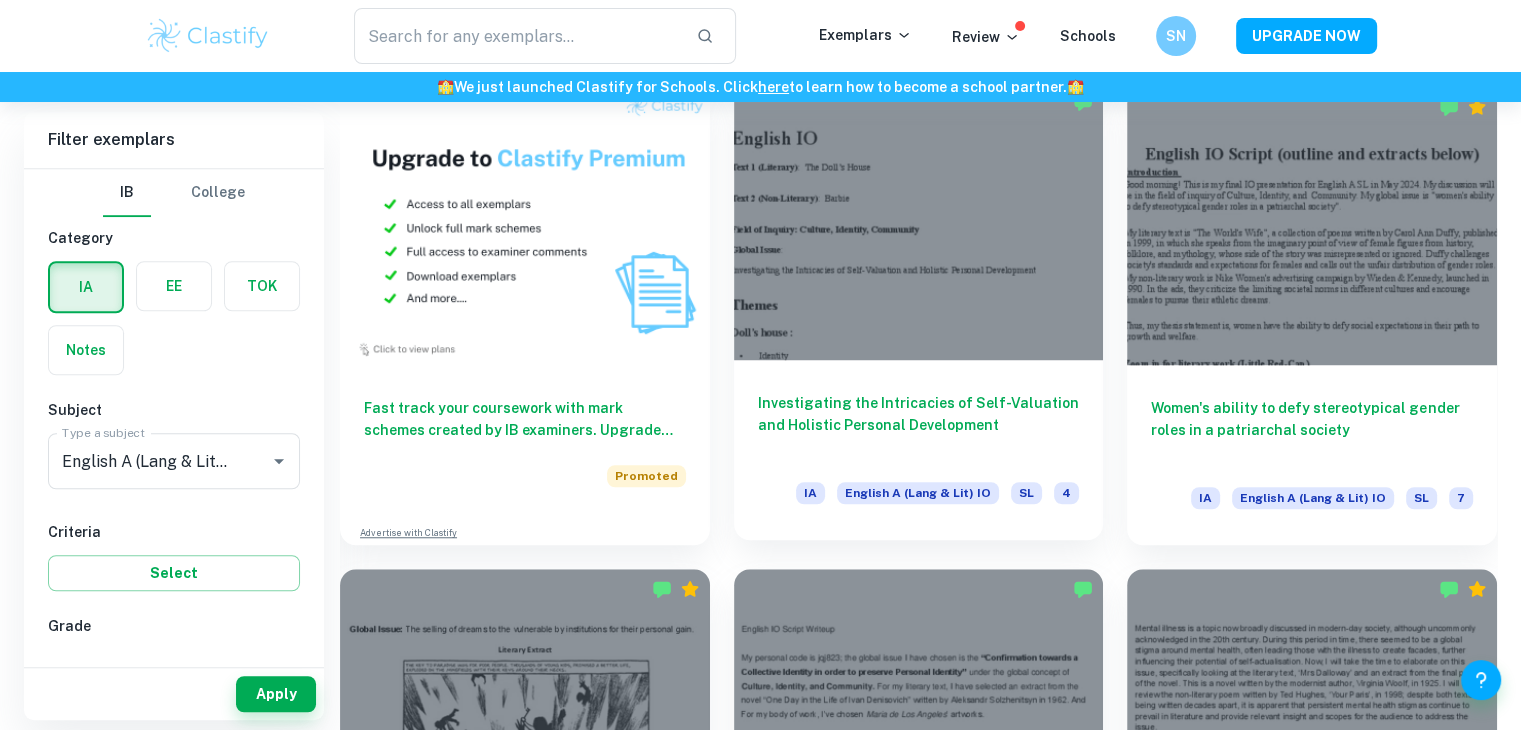 scroll, scrollTop: 1454, scrollLeft: 0, axis: vertical 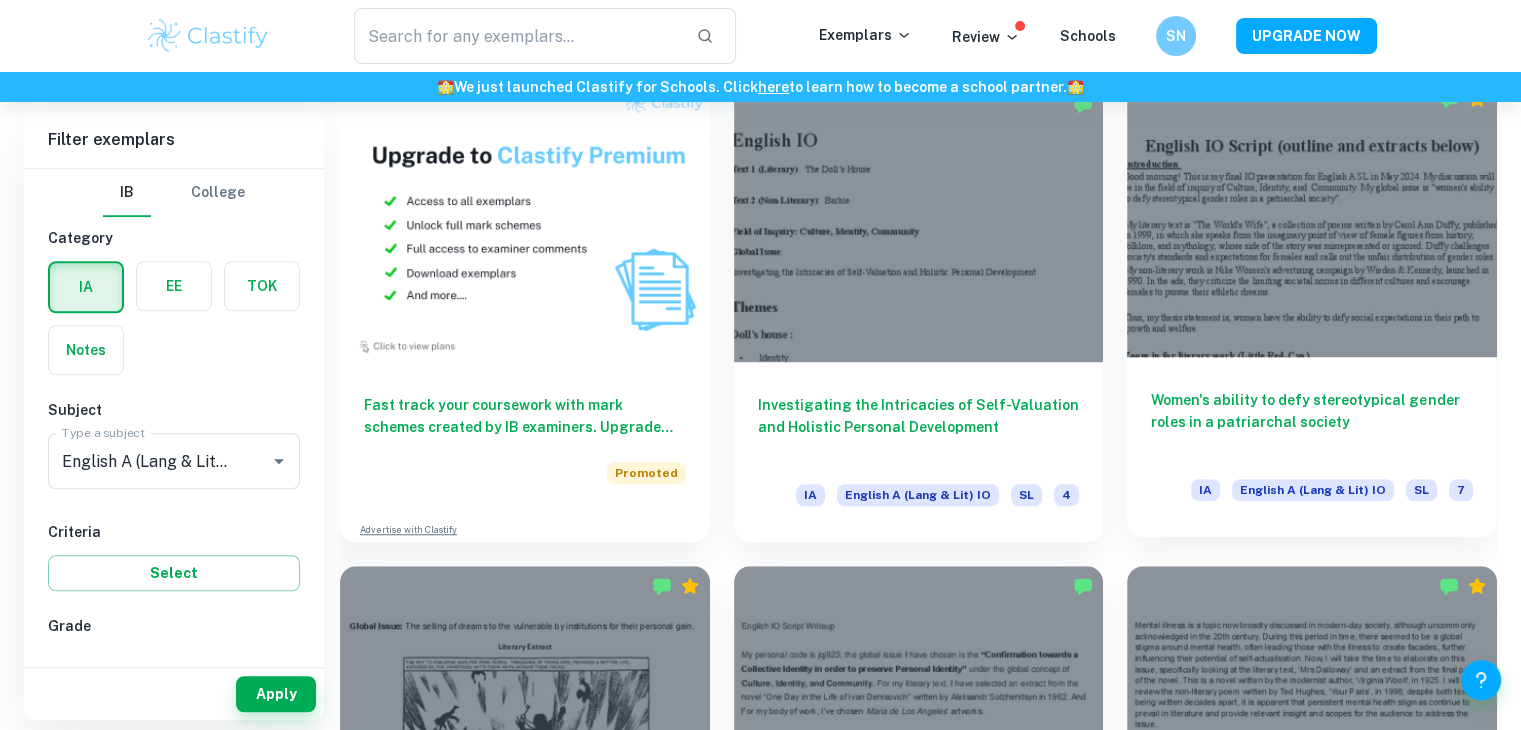 click at bounding box center [1312, 217] 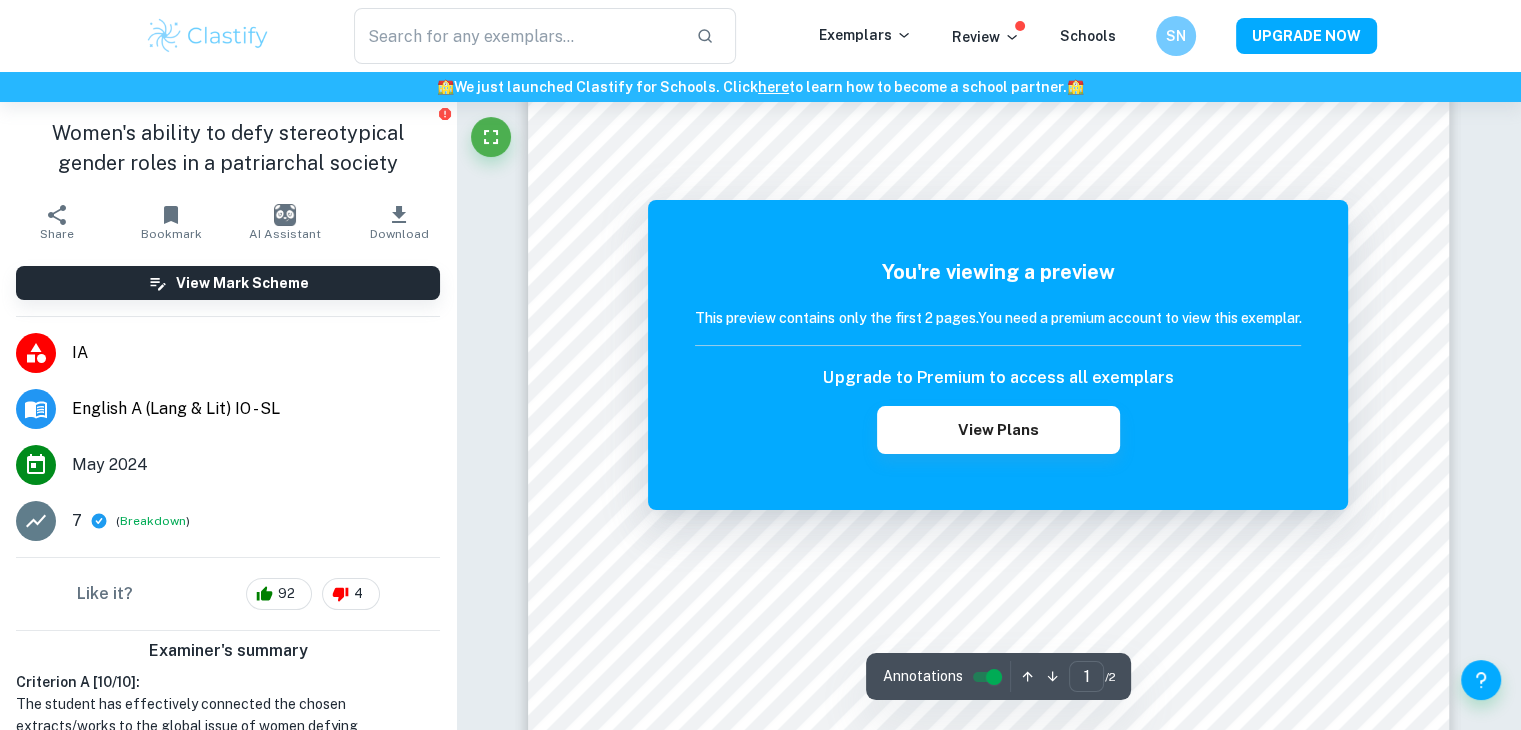 scroll, scrollTop: 364, scrollLeft: 0, axis: vertical 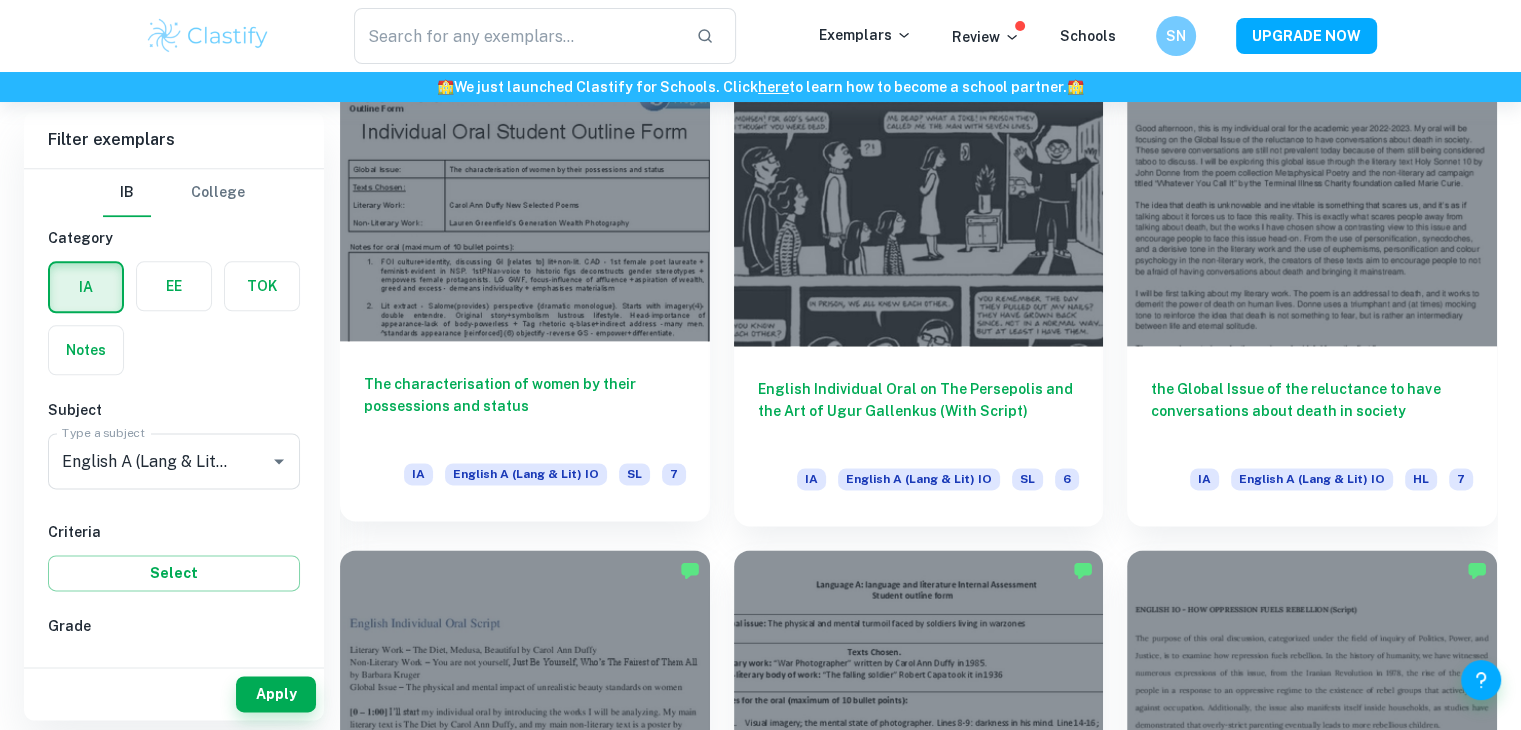 click on "The characterisation of women by their possessions and status IA English A (Lang & Lit) IO SL 7" at bounding box center [525, 431] 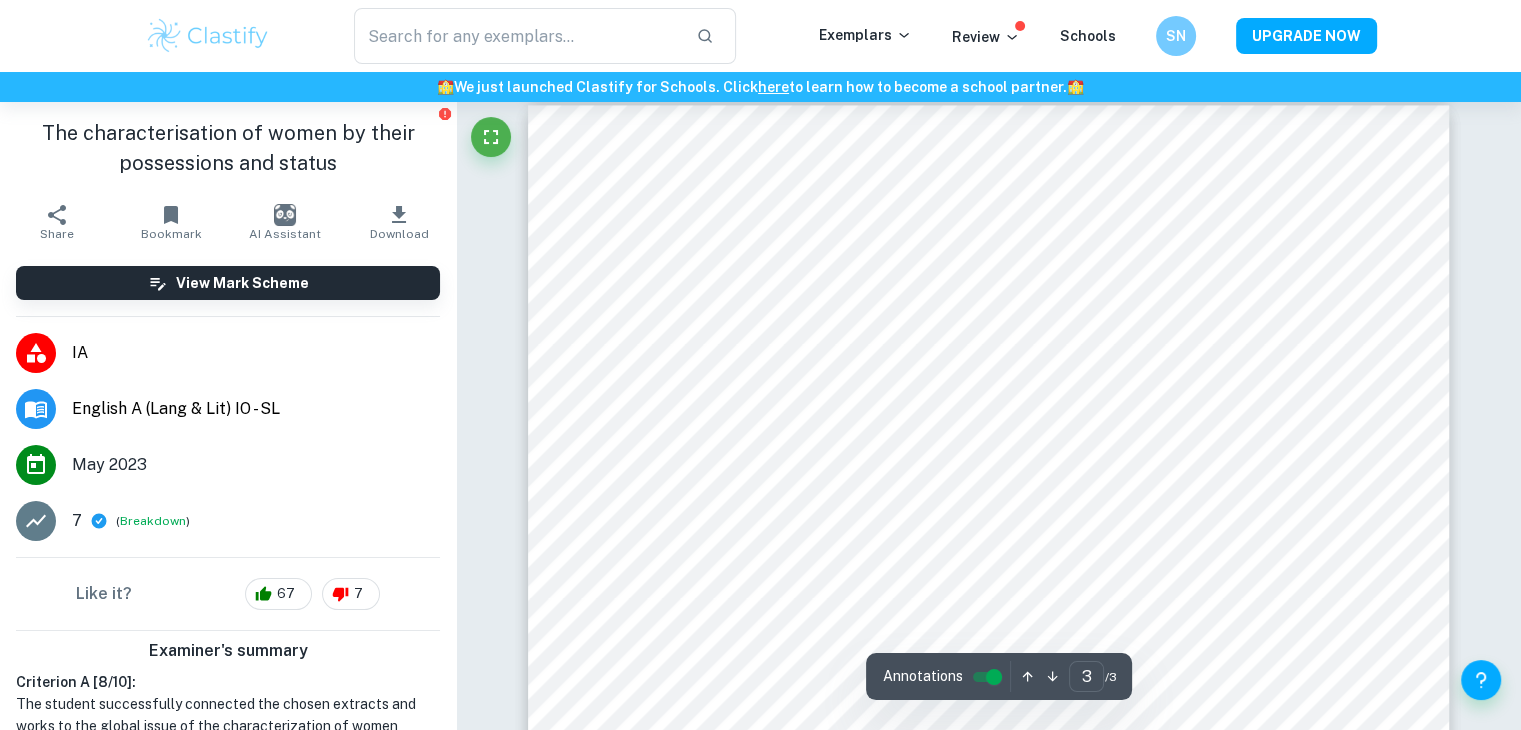 scroll, scrollTop: 2936, scrollLeft: 0, axis: vertical 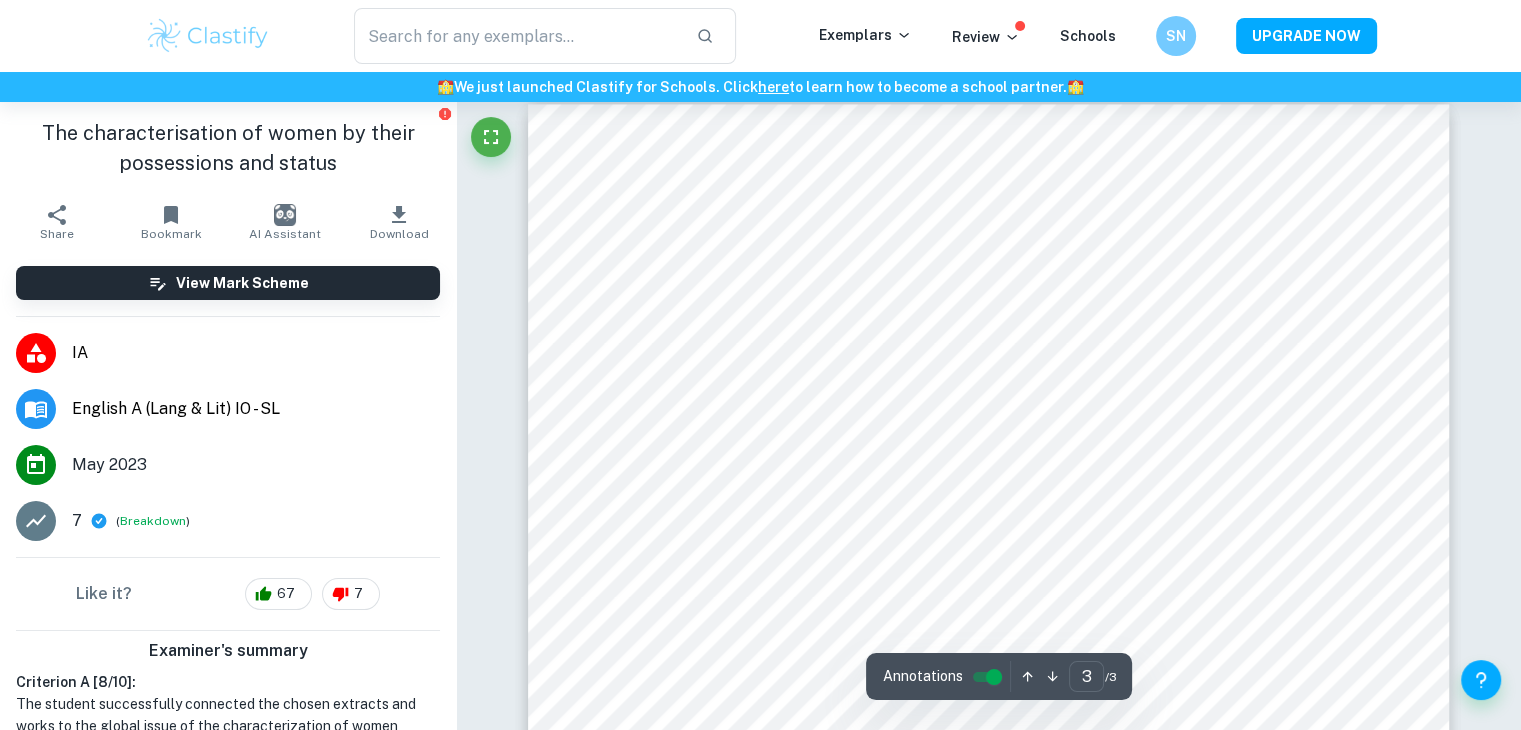 type on "2" 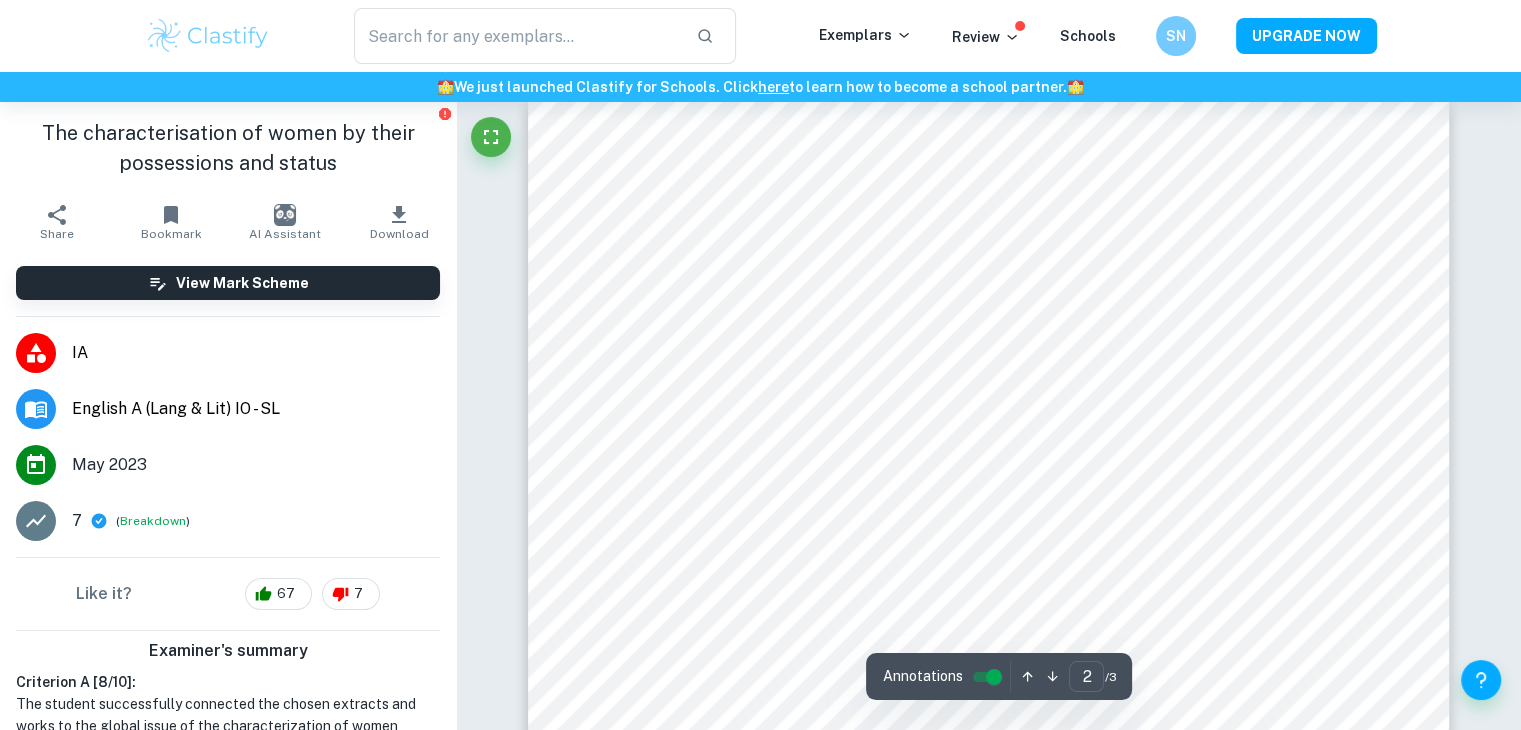 scroll, scrollTop: 1376, scrollLeft: 0, axis: vertical 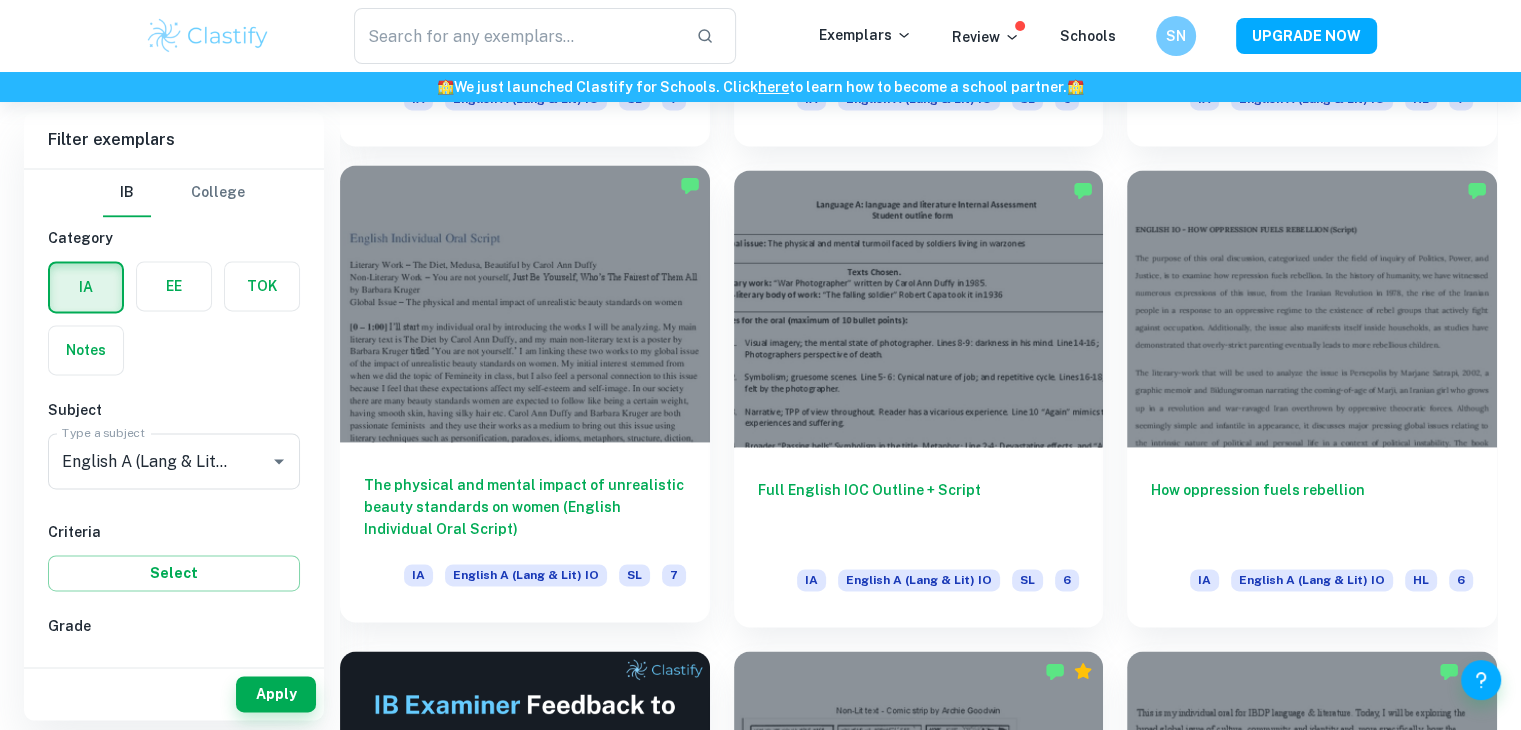 click on "The physical and mental impact of unrealistic beauty standards on women (English Individual Oral Script) IA English A (Lang & Lit) IO SL 7" at bounding box center (525, 532) 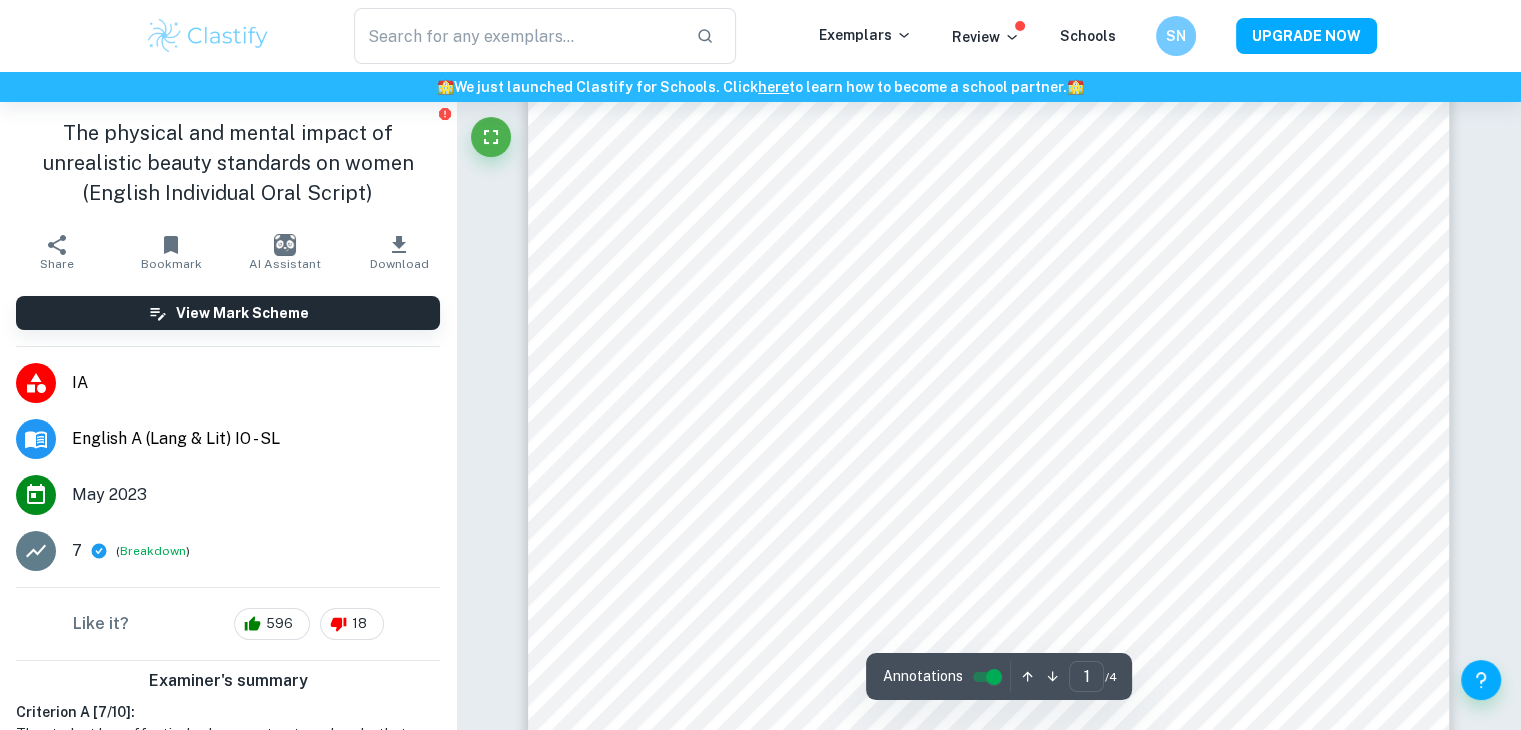 scroll, scrollTop: 228, scrollLeft: 0, axis: vertical 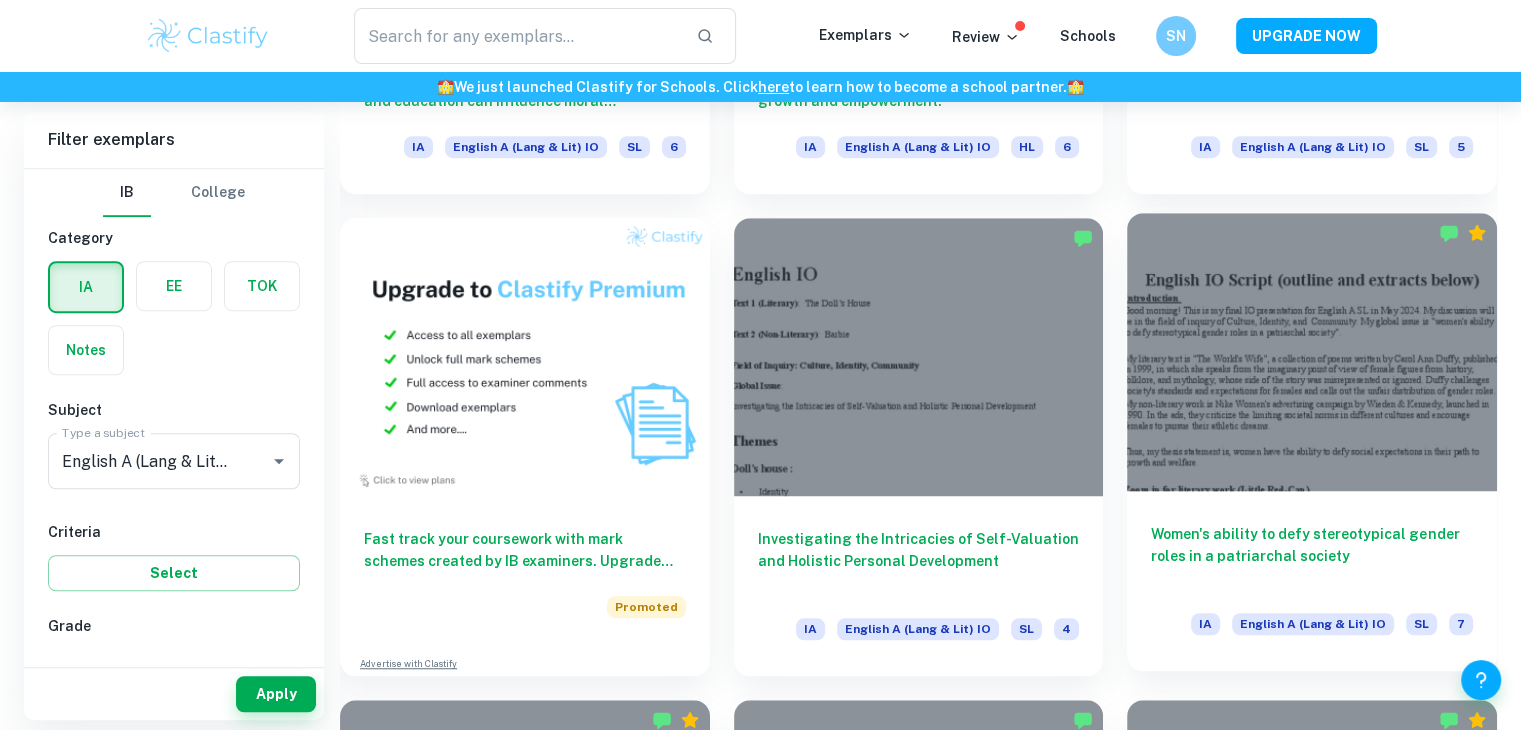 click at bounding box center [1312, 351] 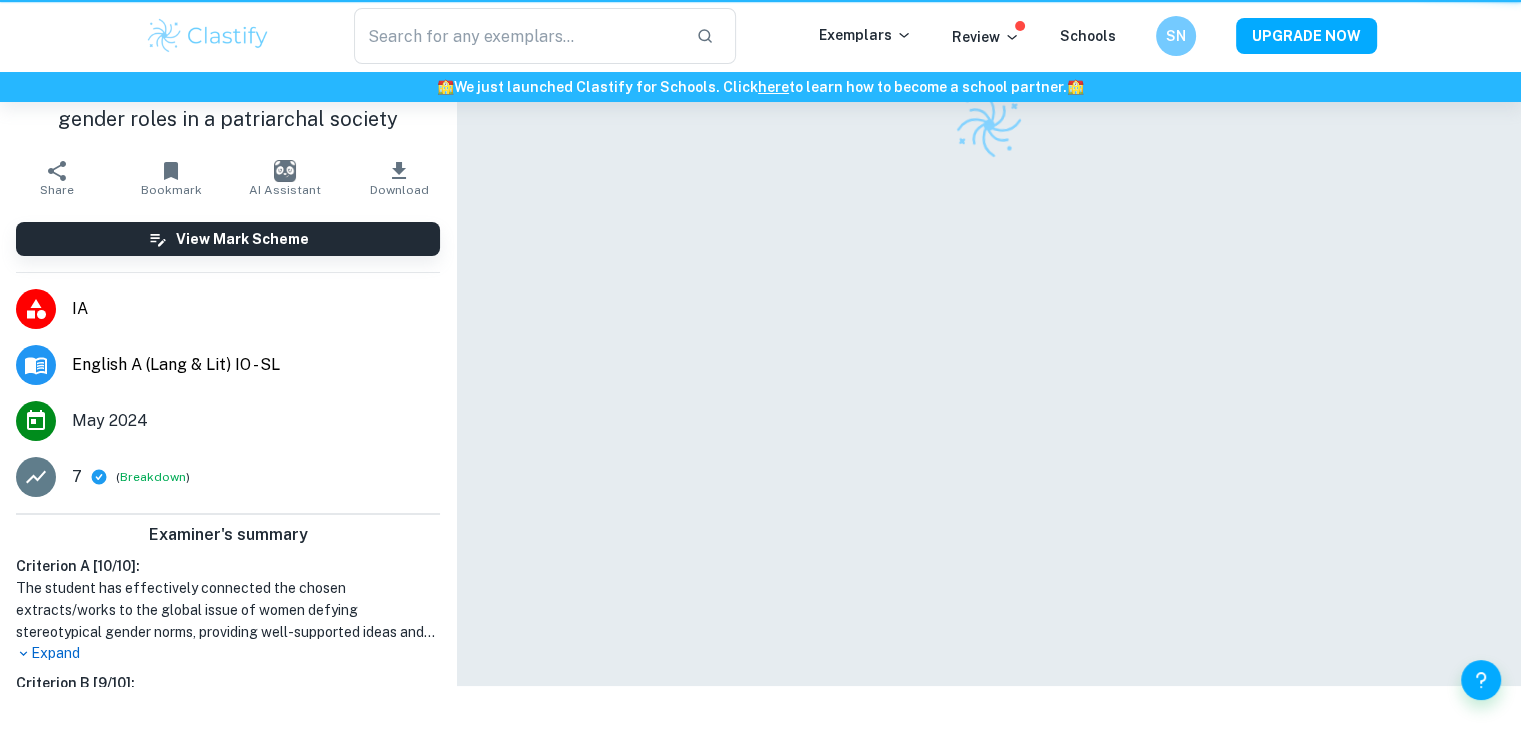 scroll, scrollTop: 0, scrollLeft: 0, axis: both 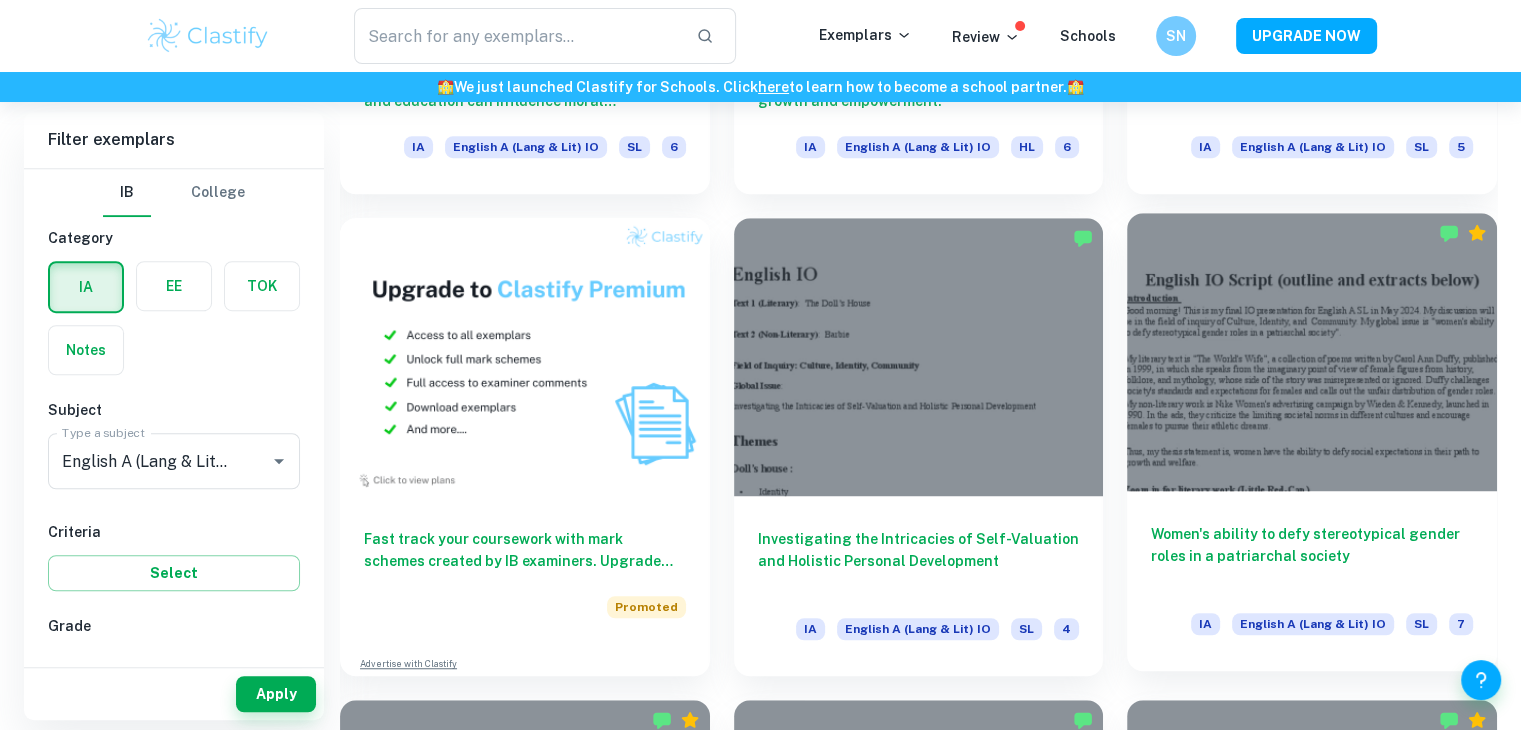 click on "Women's ability to defy stereotypical gender roles in a patriarchal society IA English A (Lang & Lit) IO SL 7" at bounding box center [1312, 581] 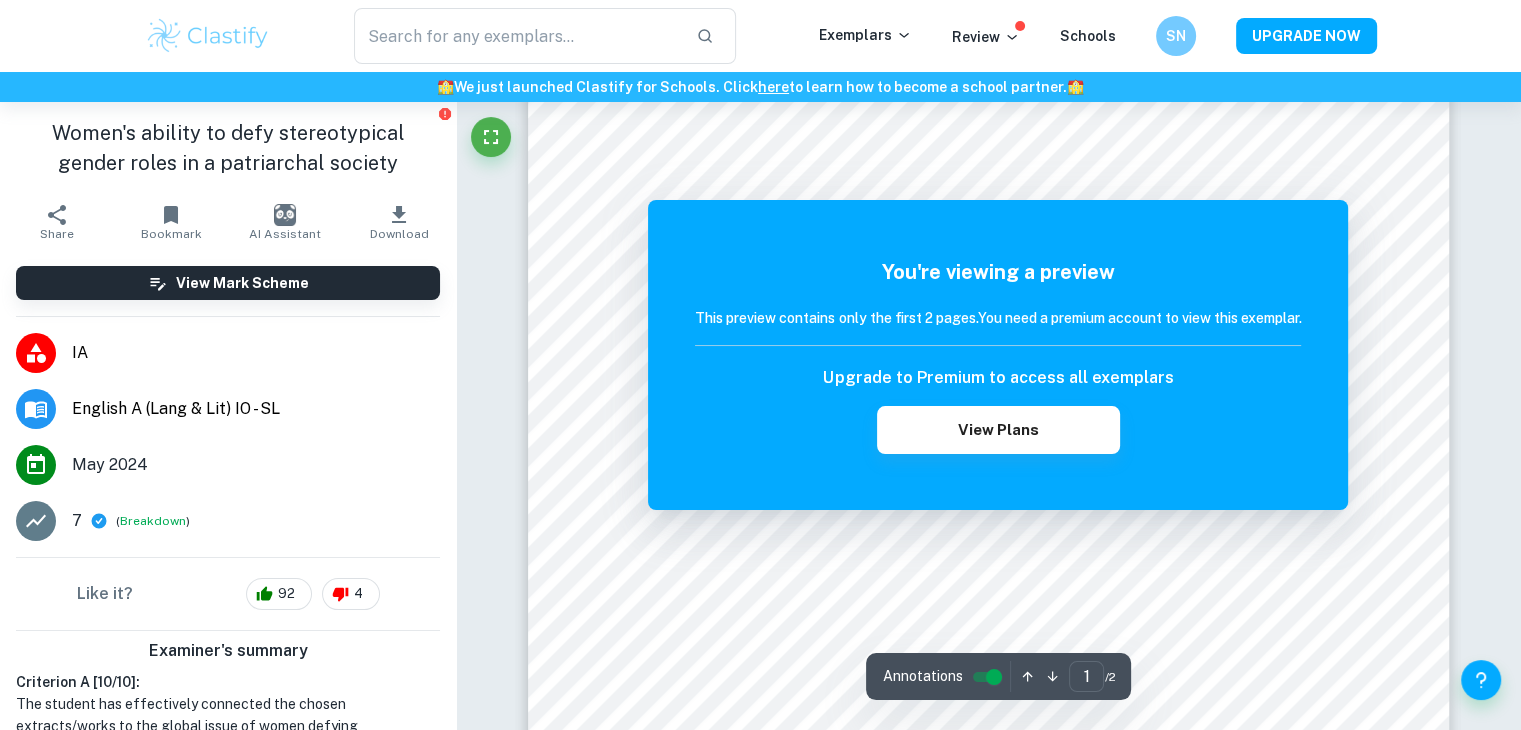 scroll, scrollTop: 200, scrollLeft: 0, axis: vertical 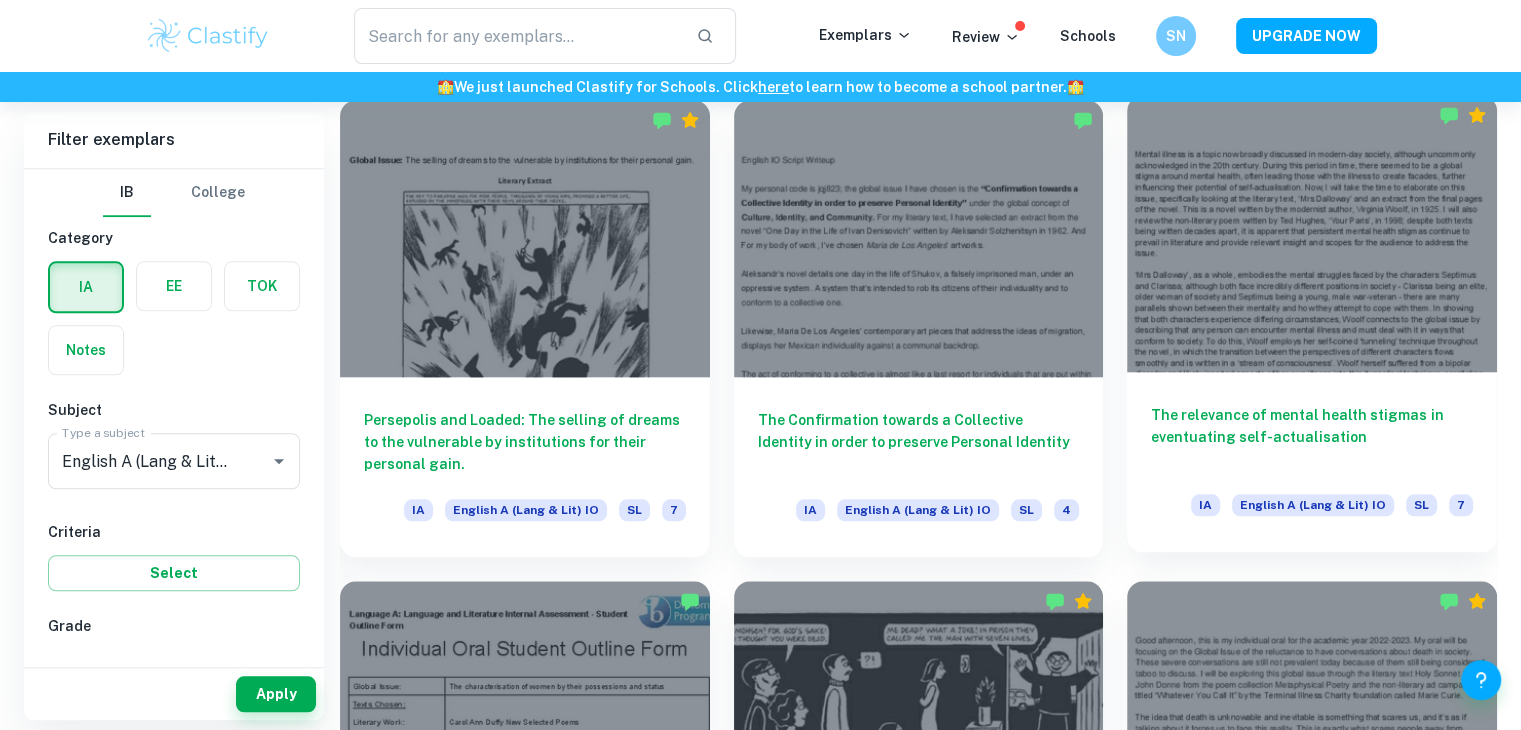 click on "The relevance of mental health stigmas in eventuating self-actualisation" at bounding box center [1312, 437] 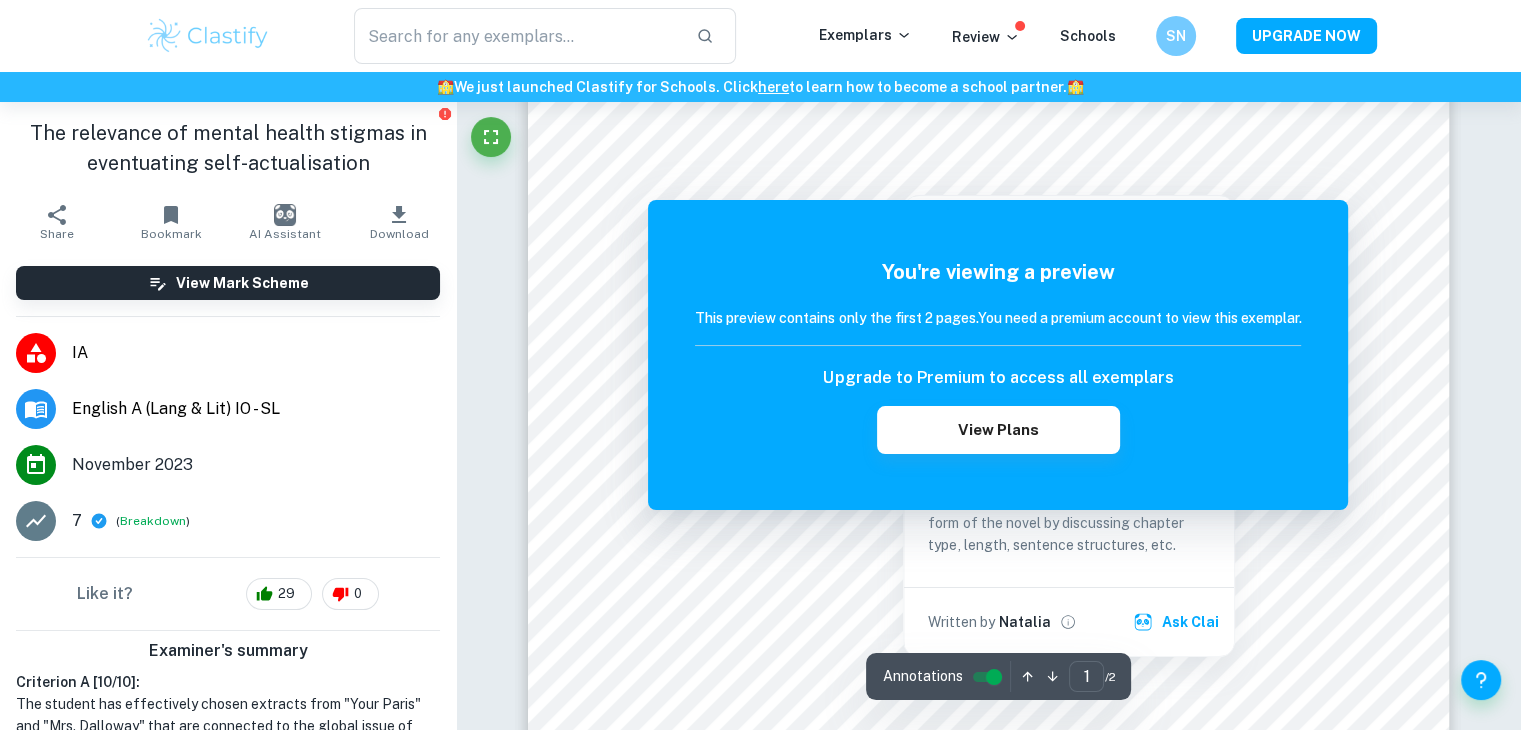 scroll, scrollTop: 188, scrollLeft: 0, axis: vertical 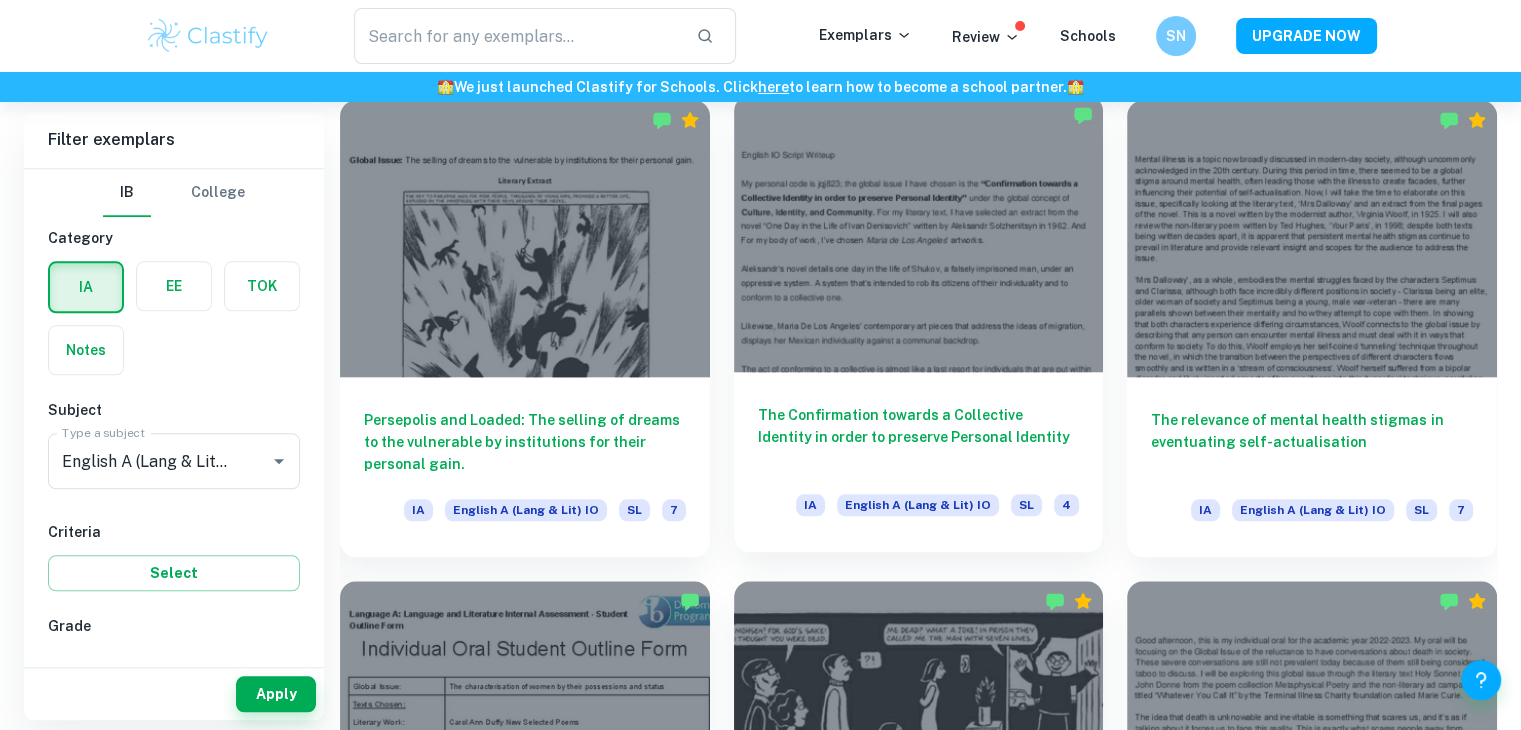 click at bounding box center [919, 233] 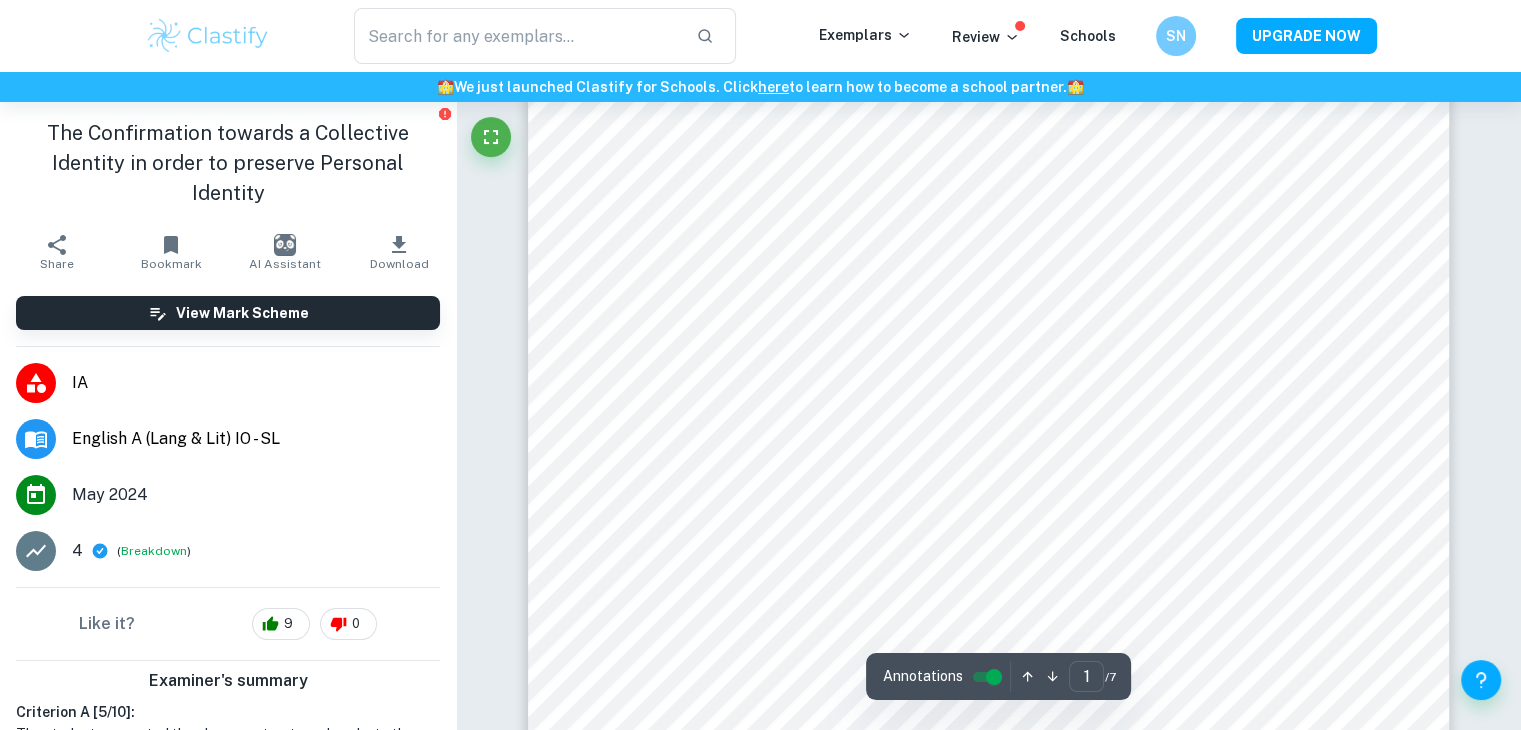 scroll, scrollTop: 100, scrollLeft: 0, axis: vertical 